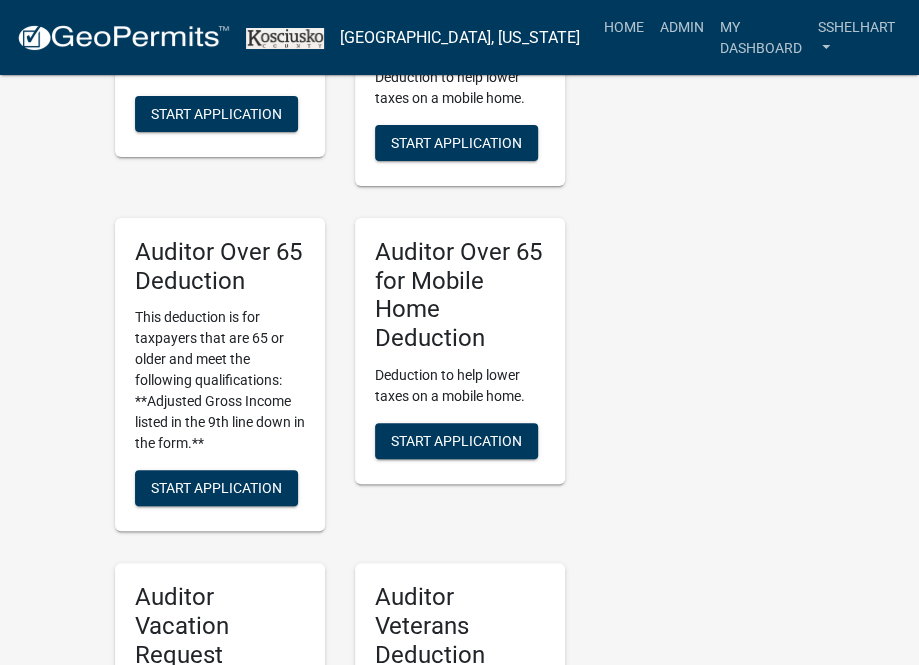 scroll, scrollTop: 2718, scrollLeft: 0, axis: vertical 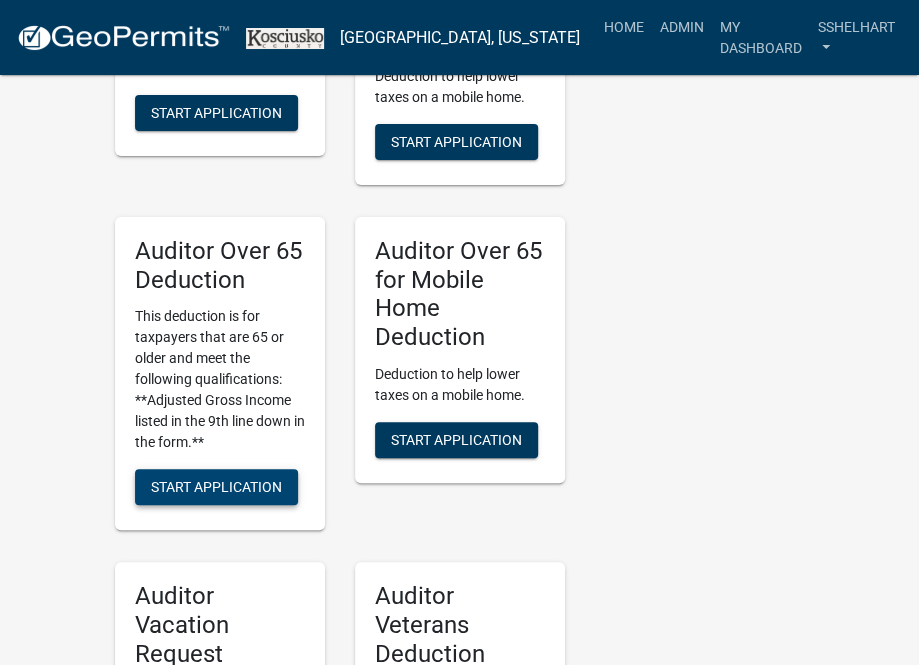click on "Start Application" at bounding box center (216, 487) 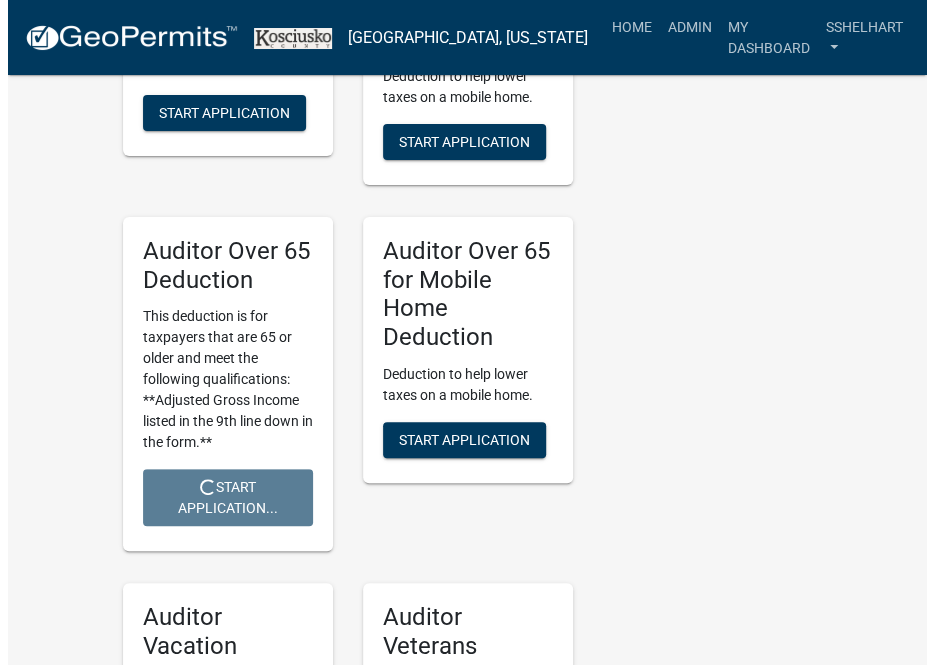scroll, scrollTop: 0, scrollLeft: 0, axis: both 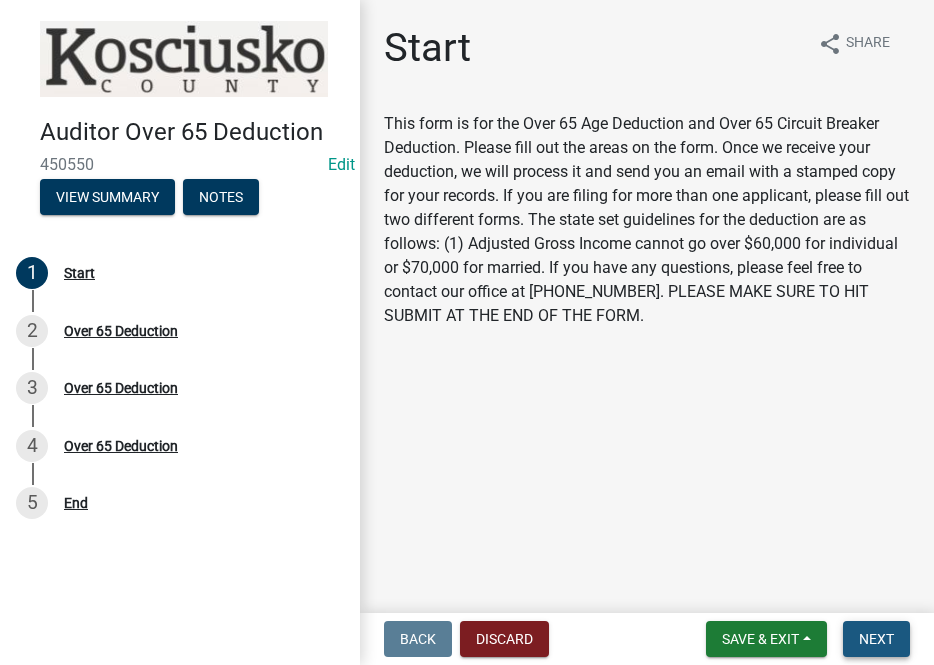 click on "Next" at bounding box center [876, 639] 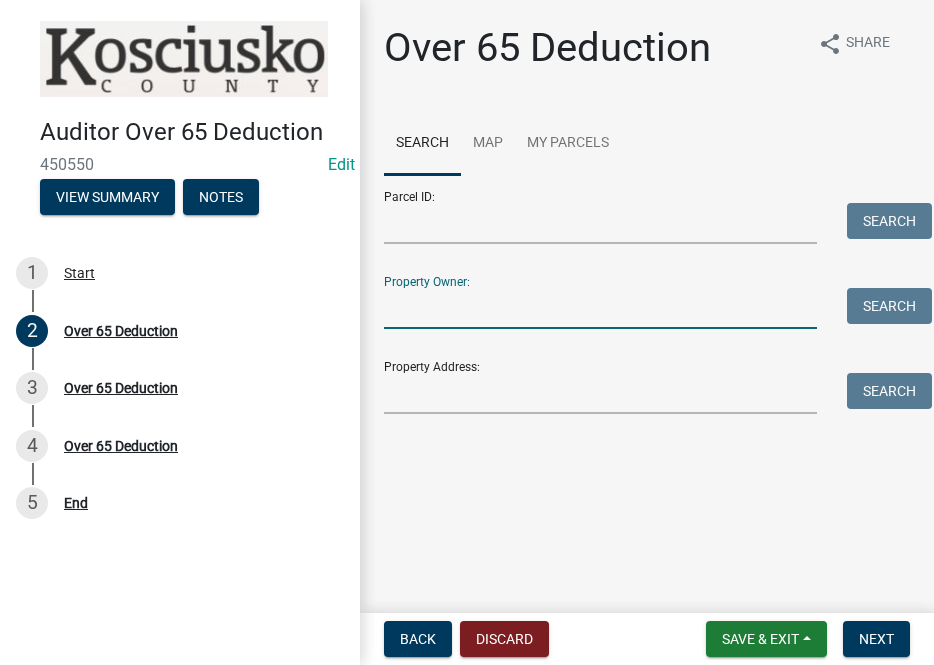 click on "Property Owner:" at bounding box center [600, 308] 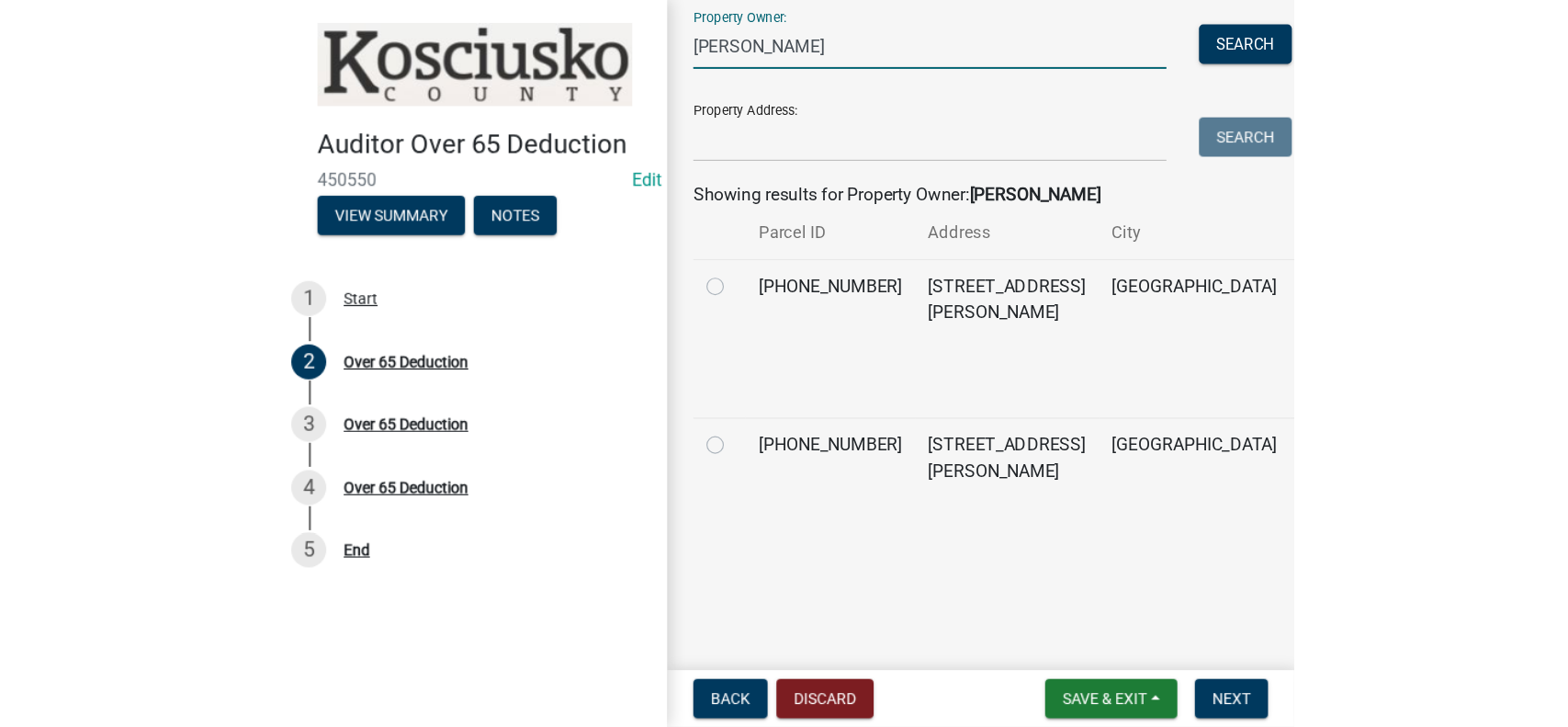 scroll, scrollTop: 265, scrollLeft: 0, axis: vertical 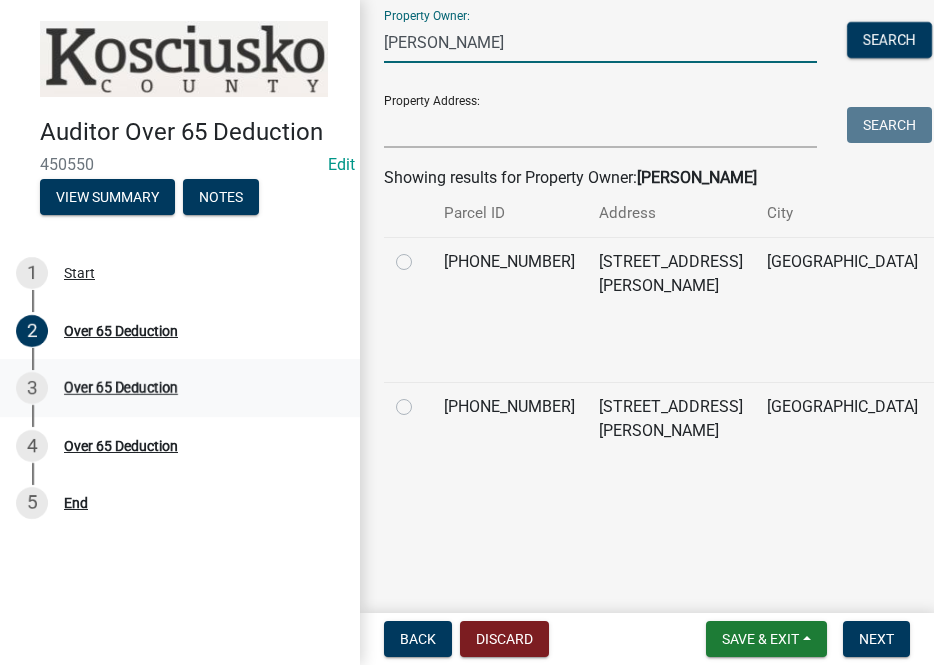 type on "[PERSON_NAME]" 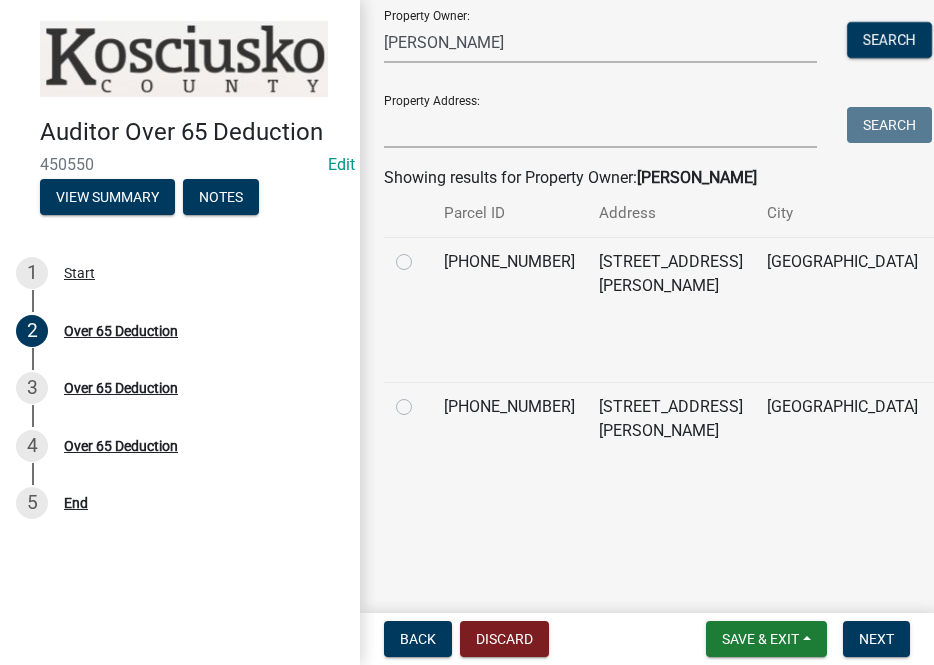click 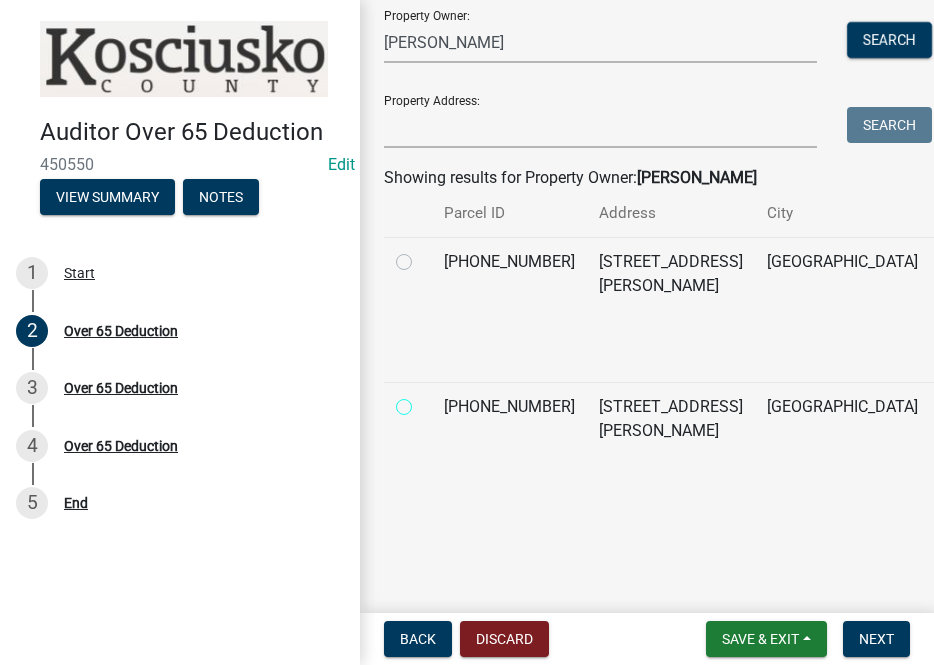 click at bounding box center [426, 401] 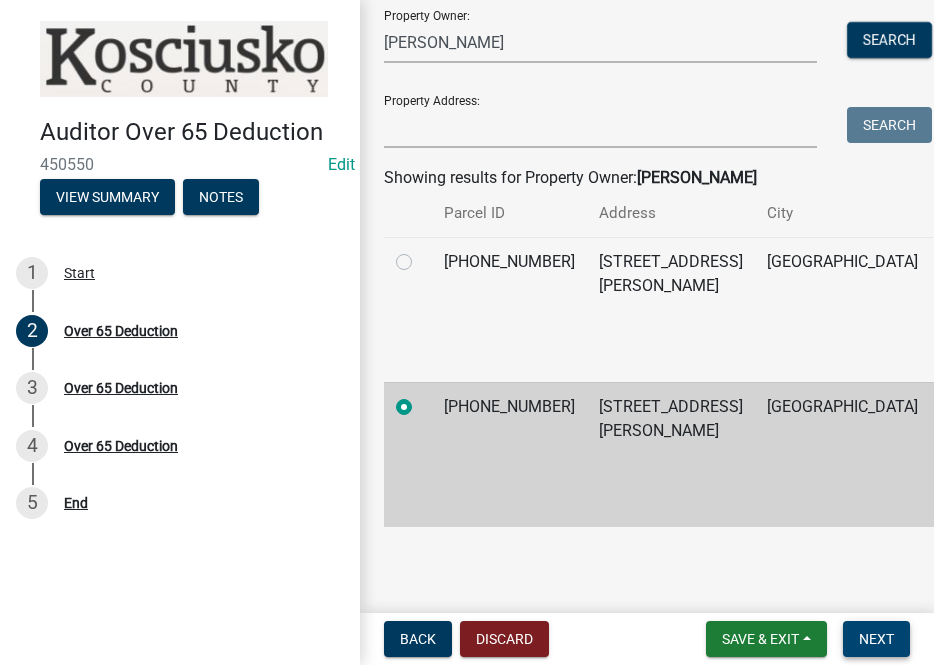 click on "Next" at bounding box center (876, 639) 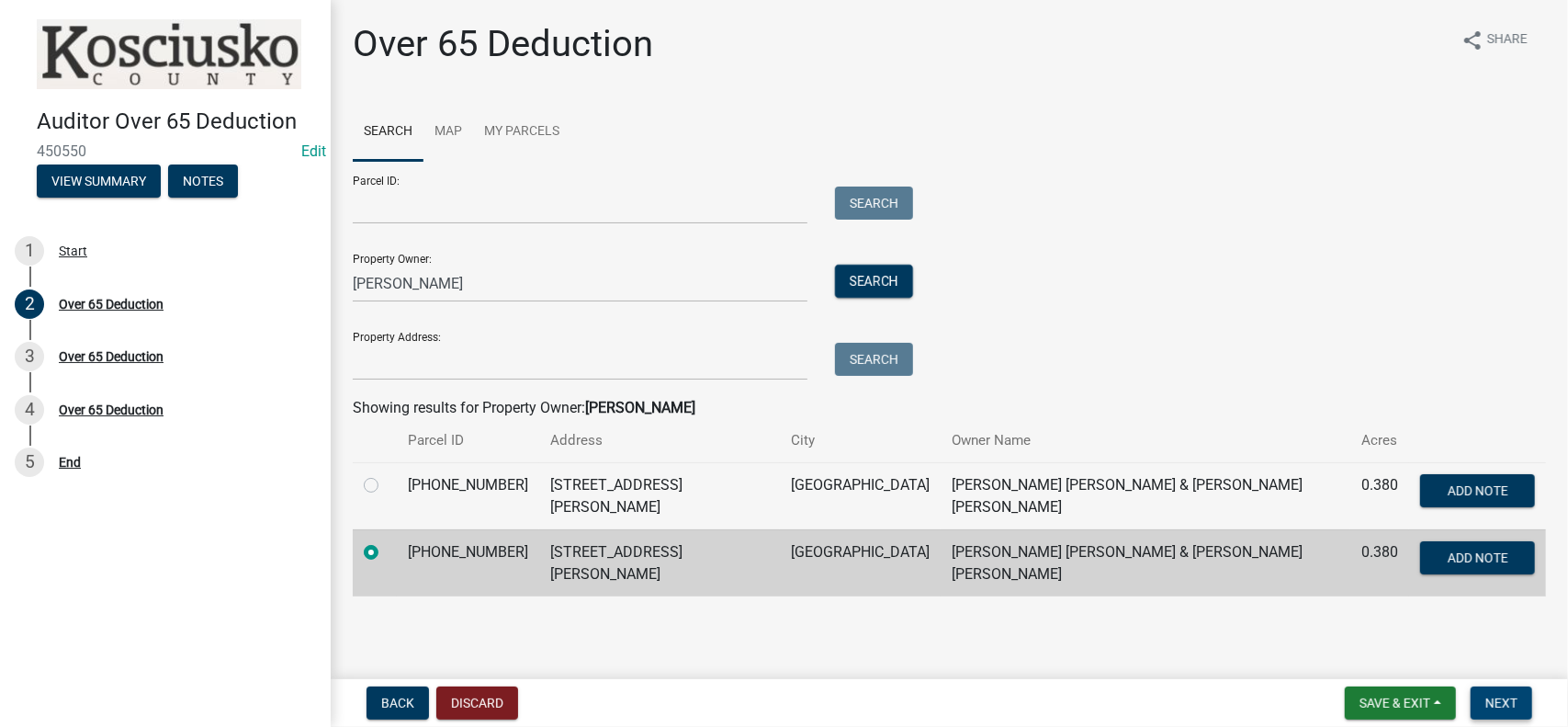click on "Next" at bounding box center (1501, 703) 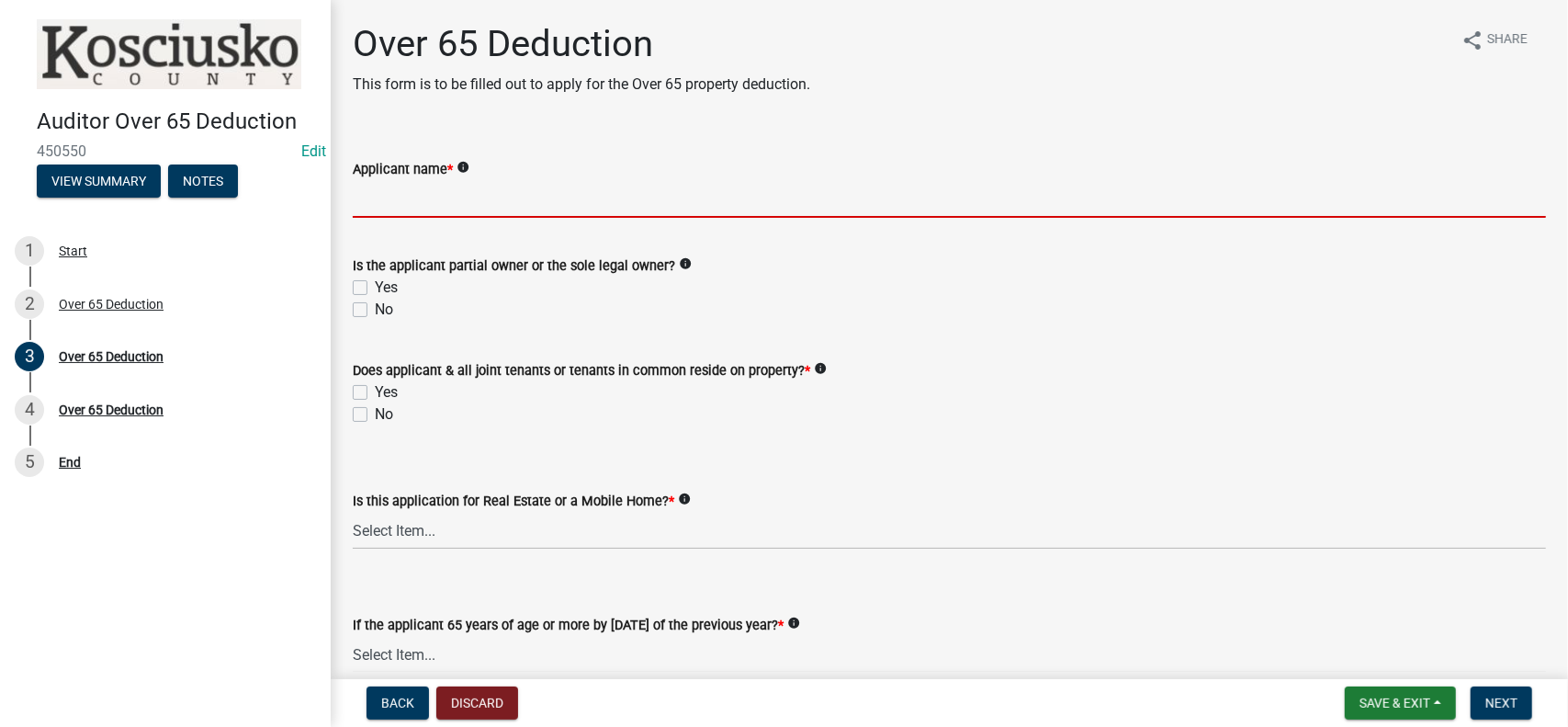 click on "Applicant name  *" at bounding box center (949, 199) 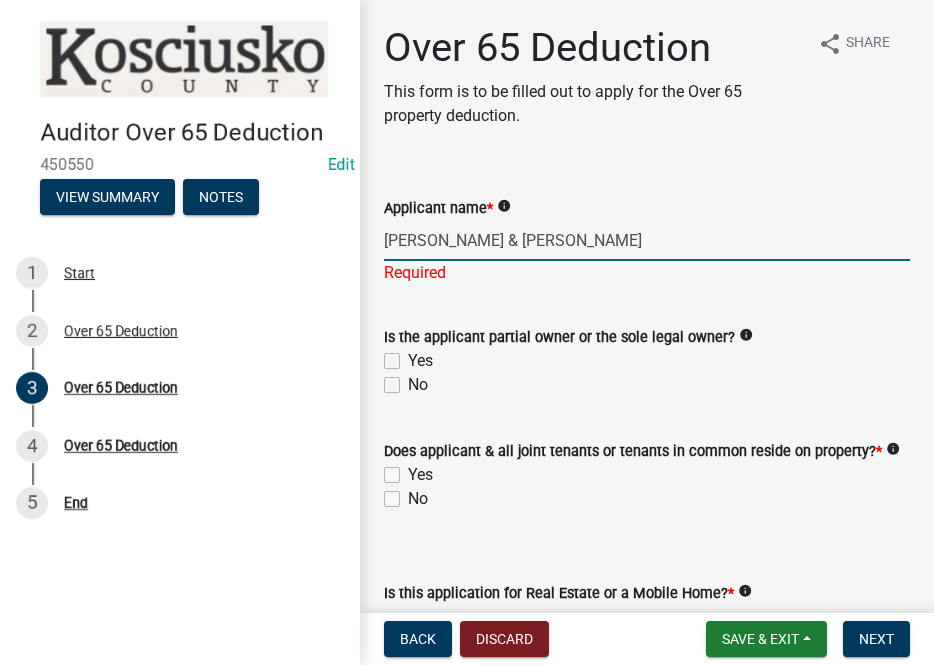 type on "[PERSON_NAME] & [PERSON_NAME]" 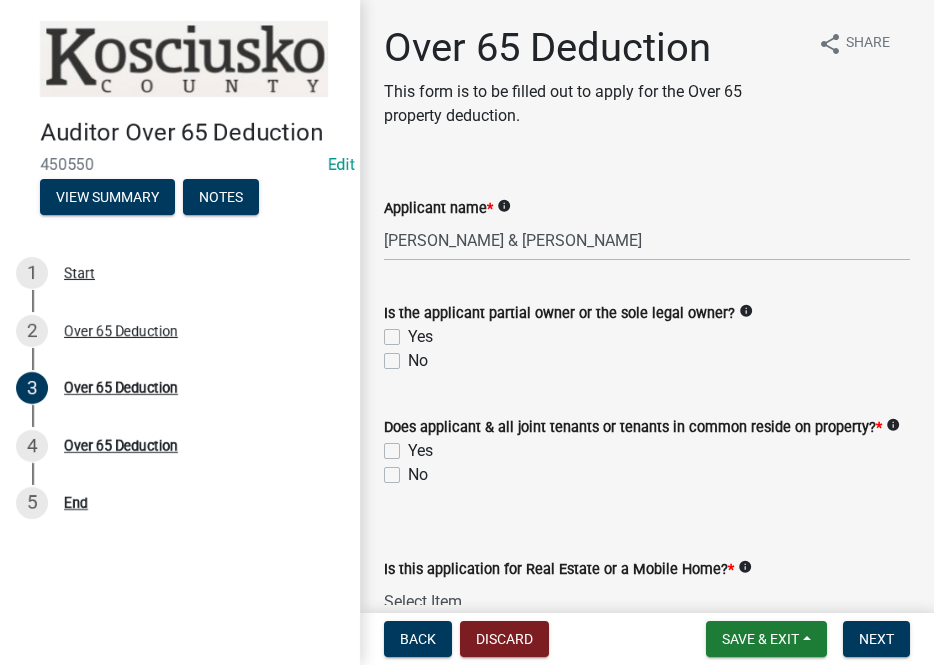 click on "Is the applicant partial owner or the sole legal owner?   info
Yes   No" 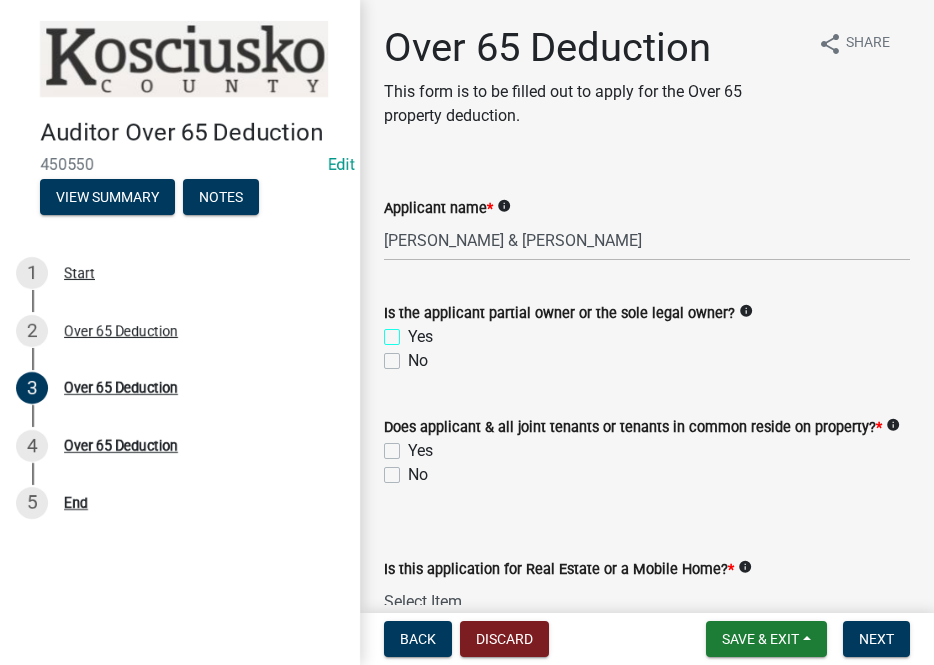 click on "Yes" at bounding box center (414, 331) 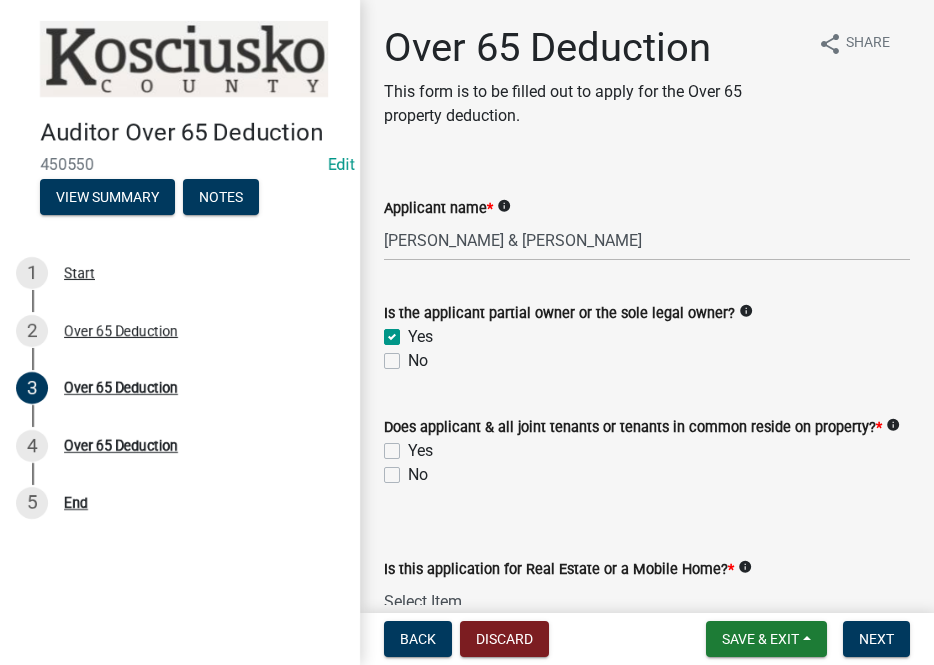 checkbox on "true" 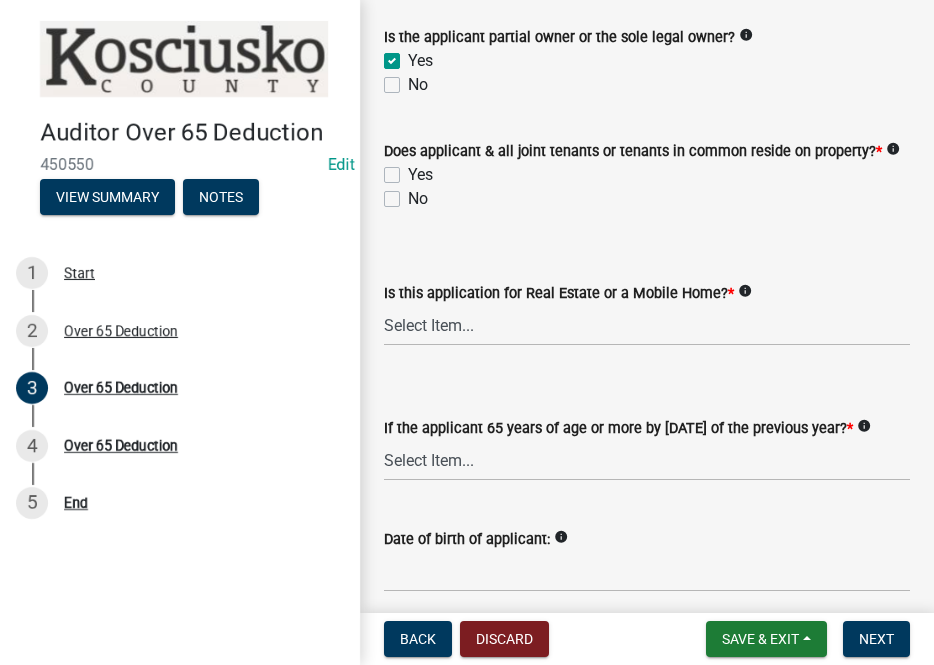 scroll, scrollTop: 300, scrollLeft: 0, axis: vertical 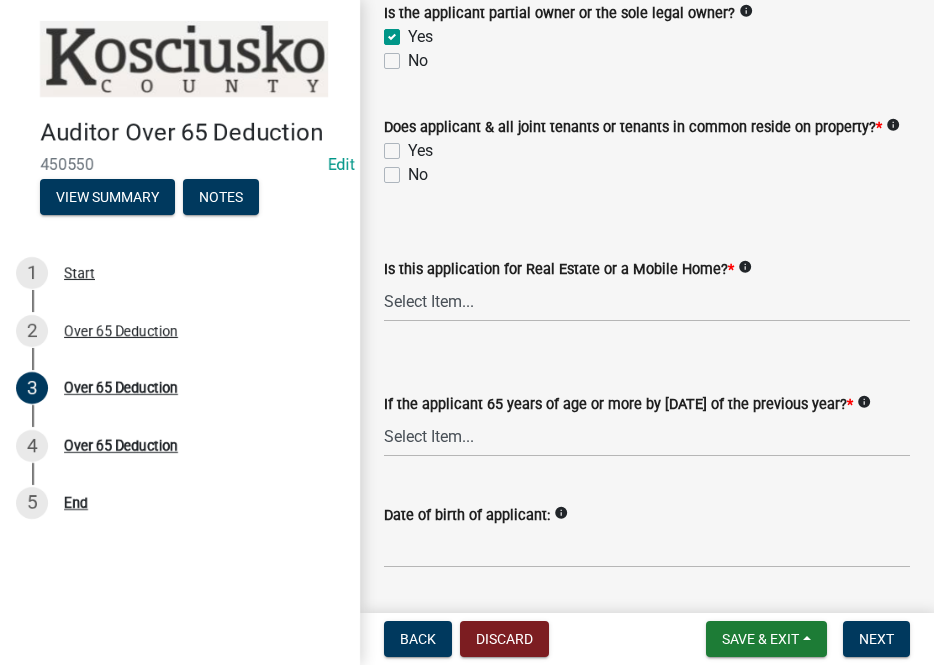click on "Yes" 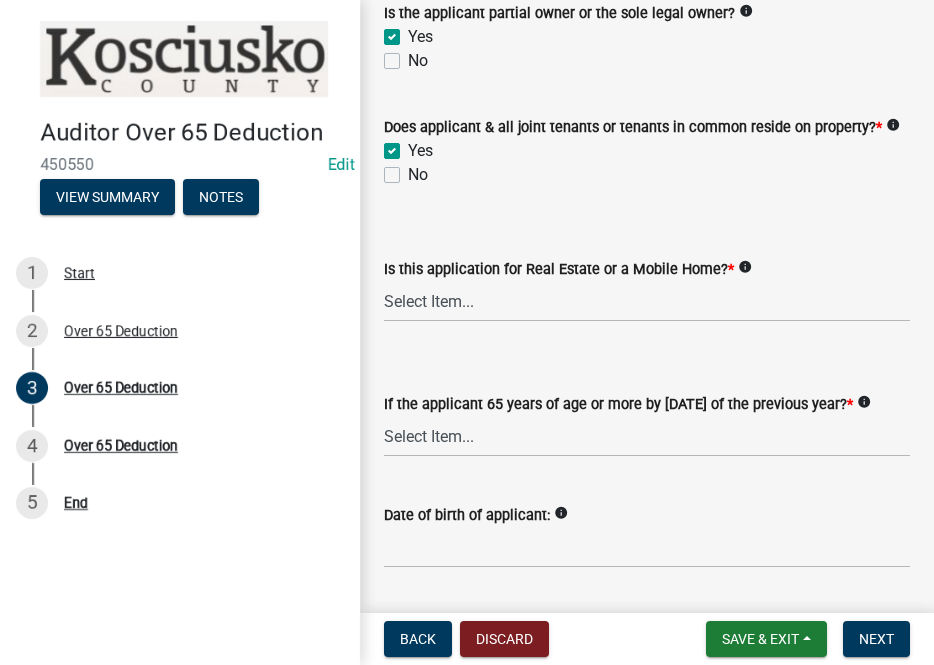 checkbox on "true" 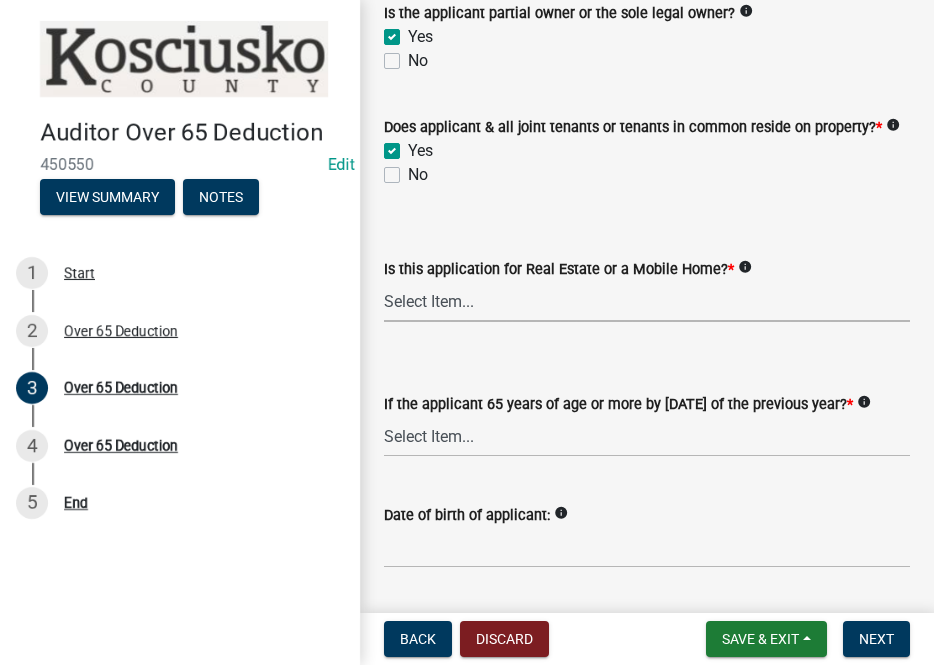 click on "Select Item...   Real Property   Mobile Home" at bounding box center (647, 301) 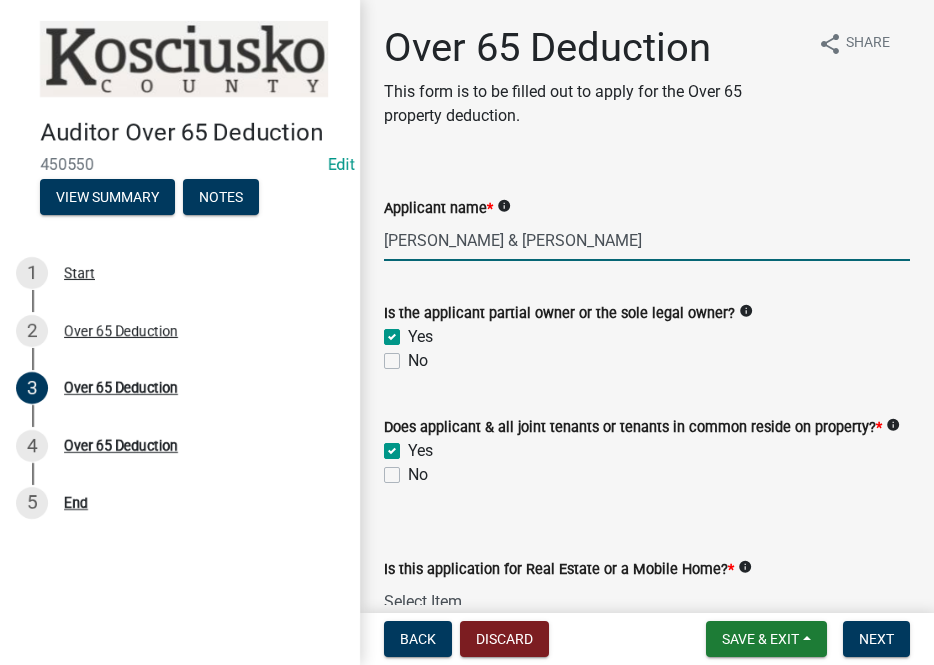 click on "[PERSON_NAME] & [PERSON_NAME]" at bounding box center [647, 240] 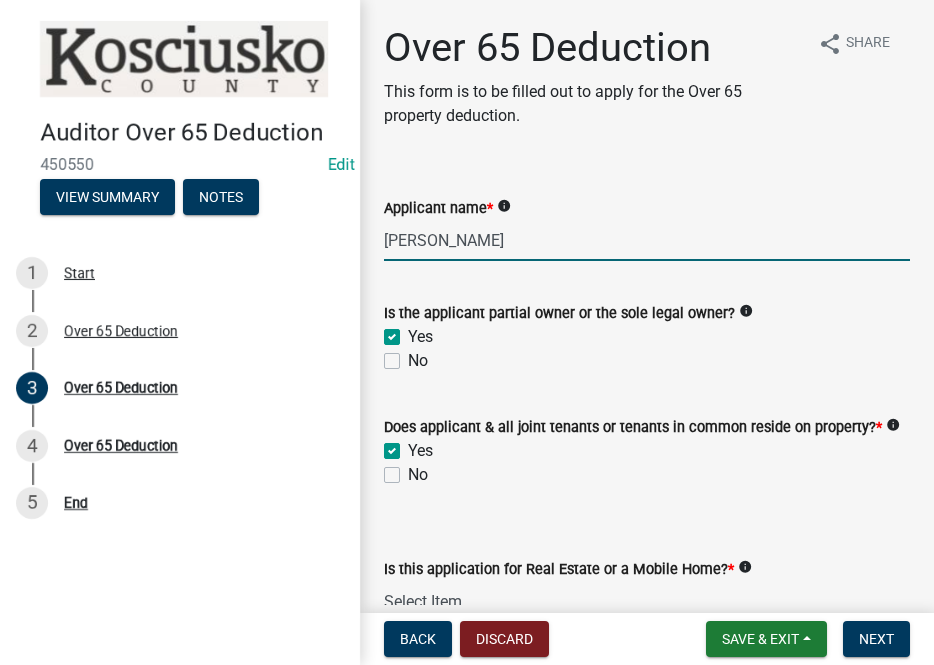 scroll, scrollTop: 400, scrollLeft: 0, axis: vertical 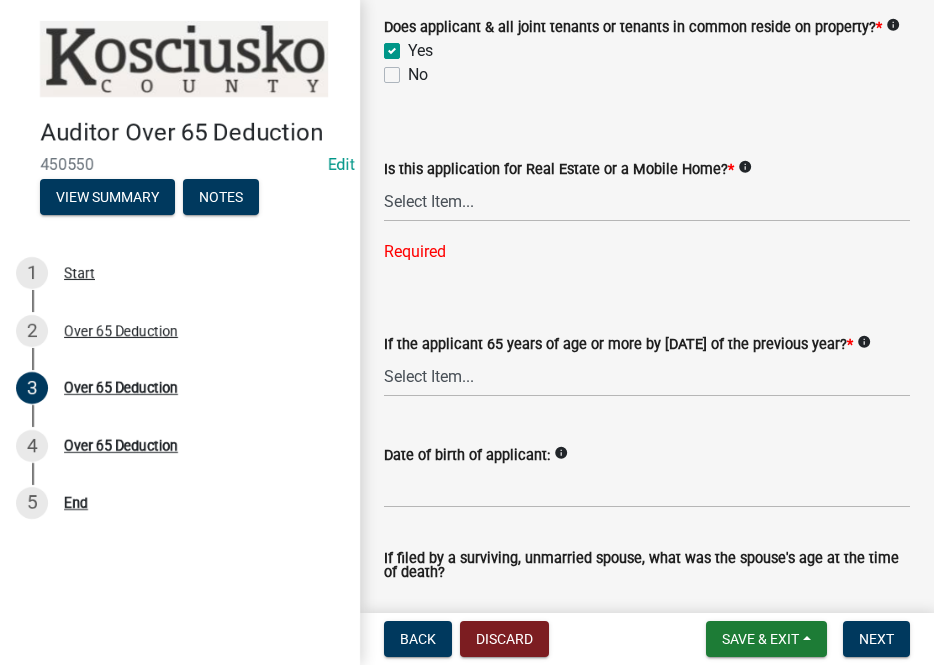 type on "[PERSON_NAME]" 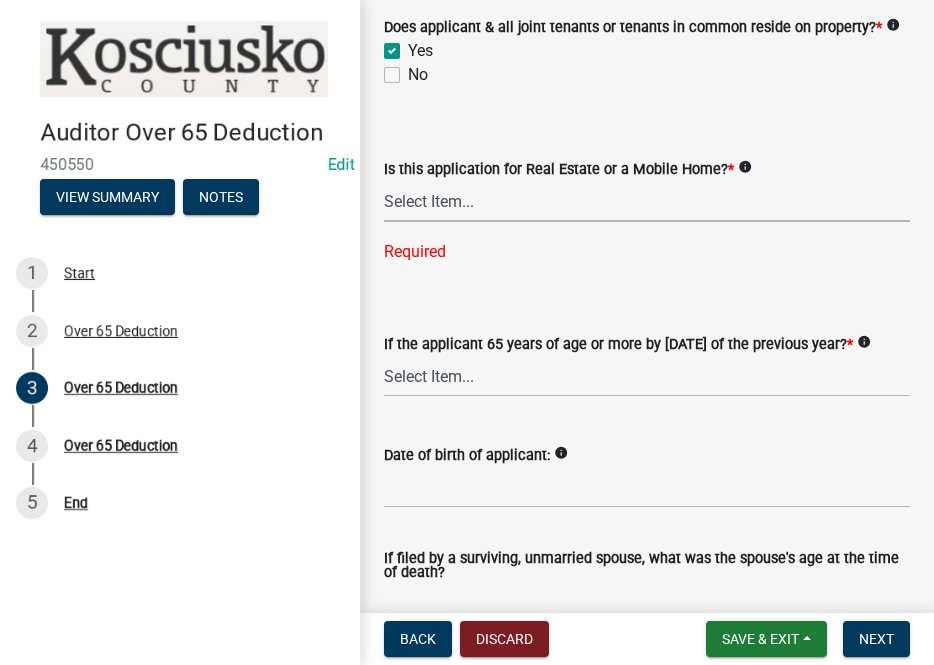 click on "Select Item...   Real Property   Mobile Home" at bounding box center [647, 201] 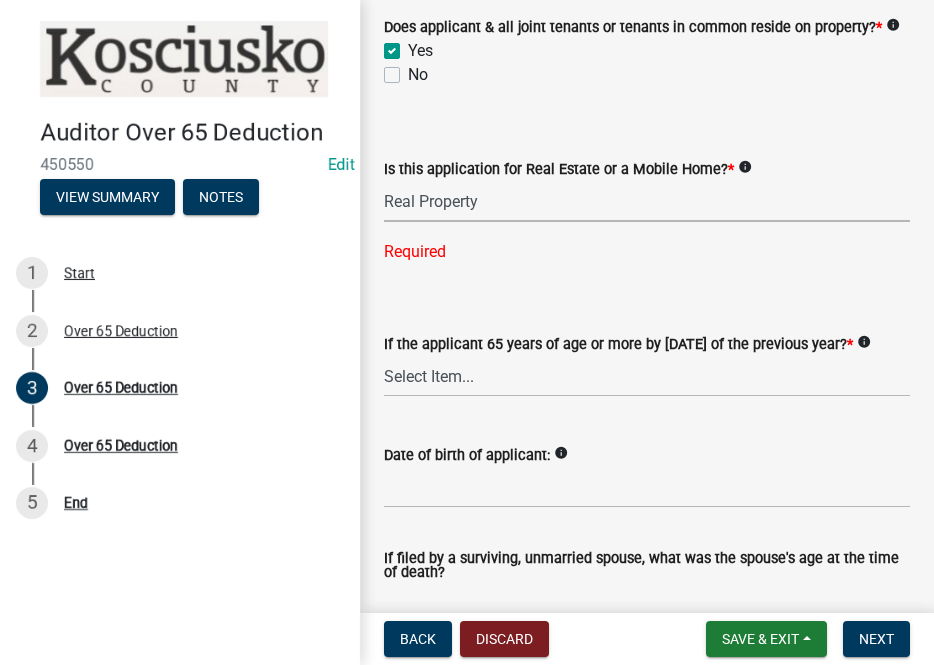 click on "Select Item...   Real Property   Mobile Home" at bounding box center (647, 201) 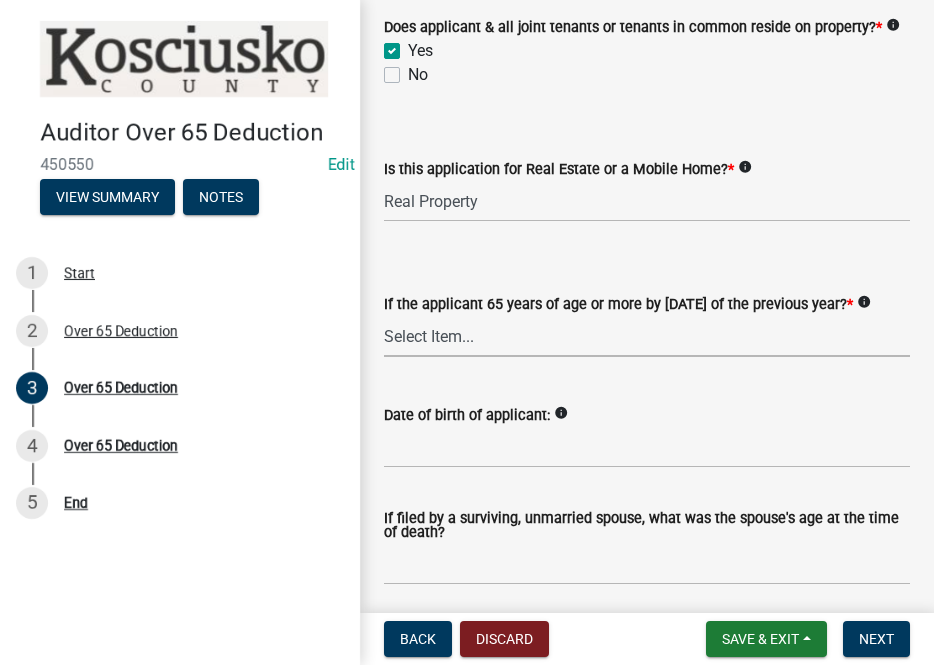 click on "Select Item...   Yes   No" at bounding box center (647, 336) 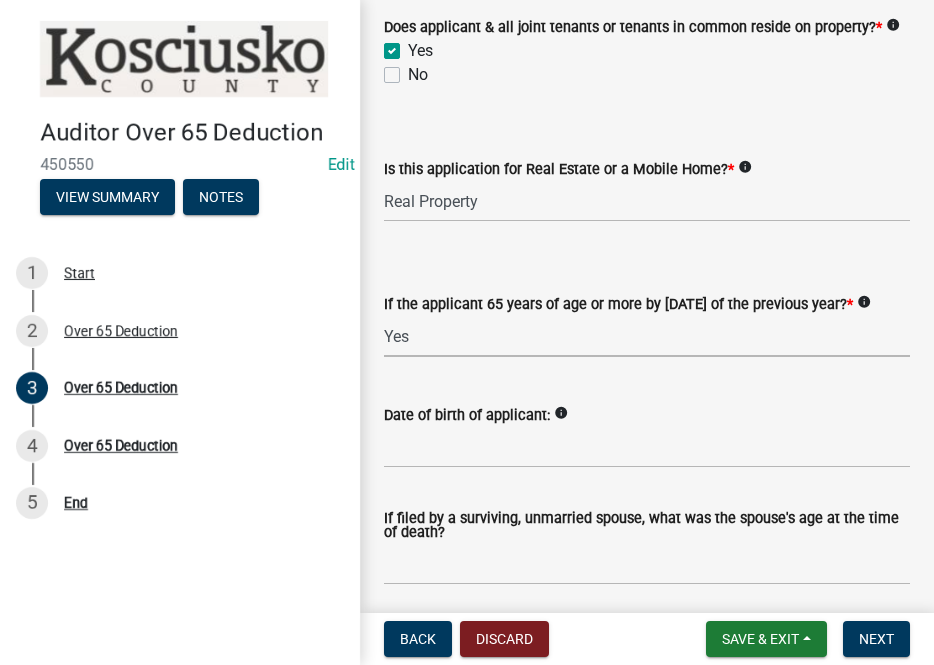 click on "Select Item...   Yes   No" at bounding box center [647, 336] 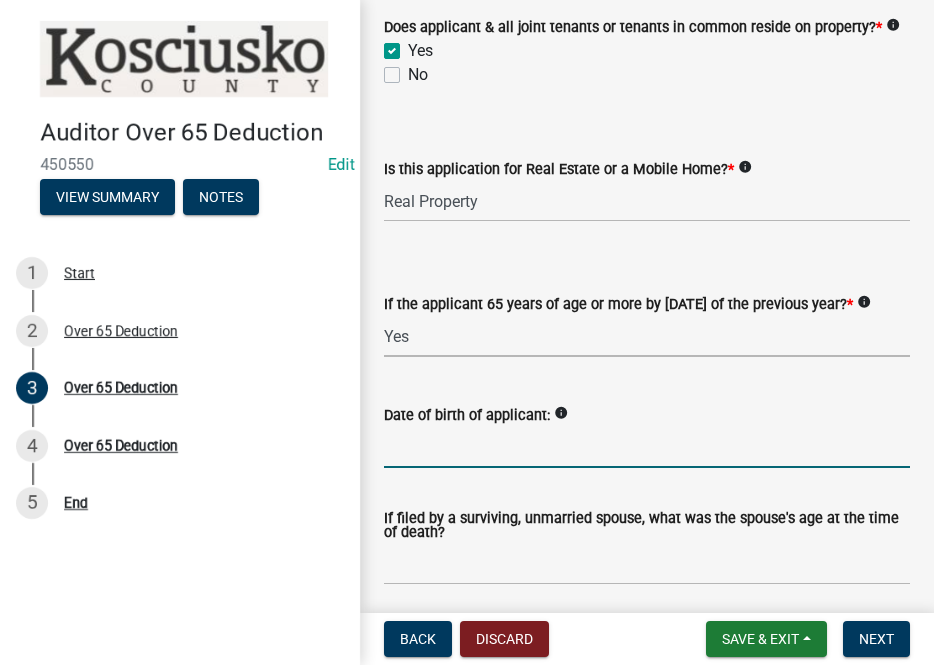 click on "Date of birth of applicant:" at bounding box center [647, 447] 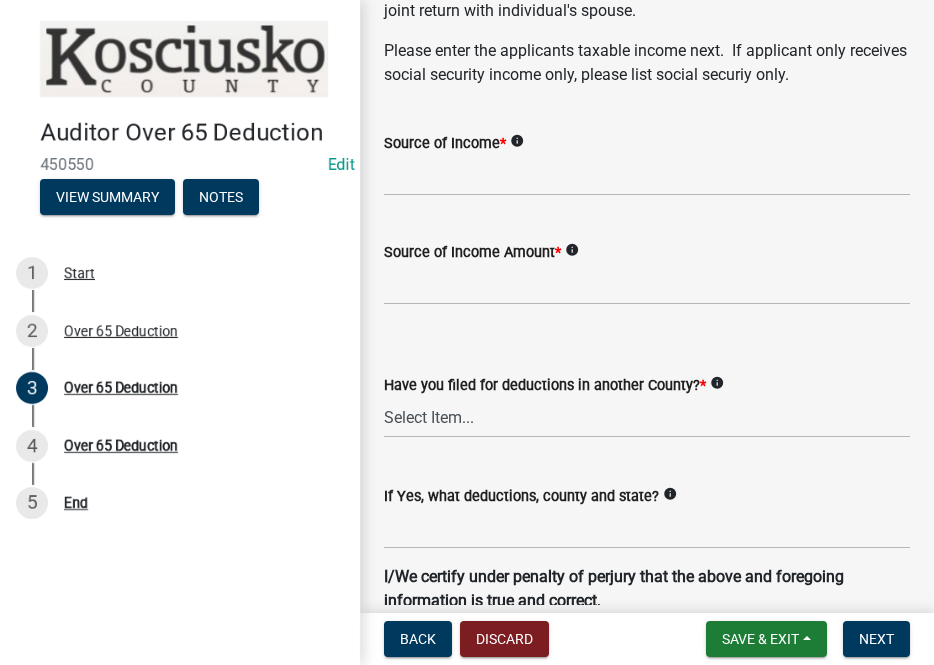 scroll, scrollTop: 1200, scrollLeft: 0, axis: vertical 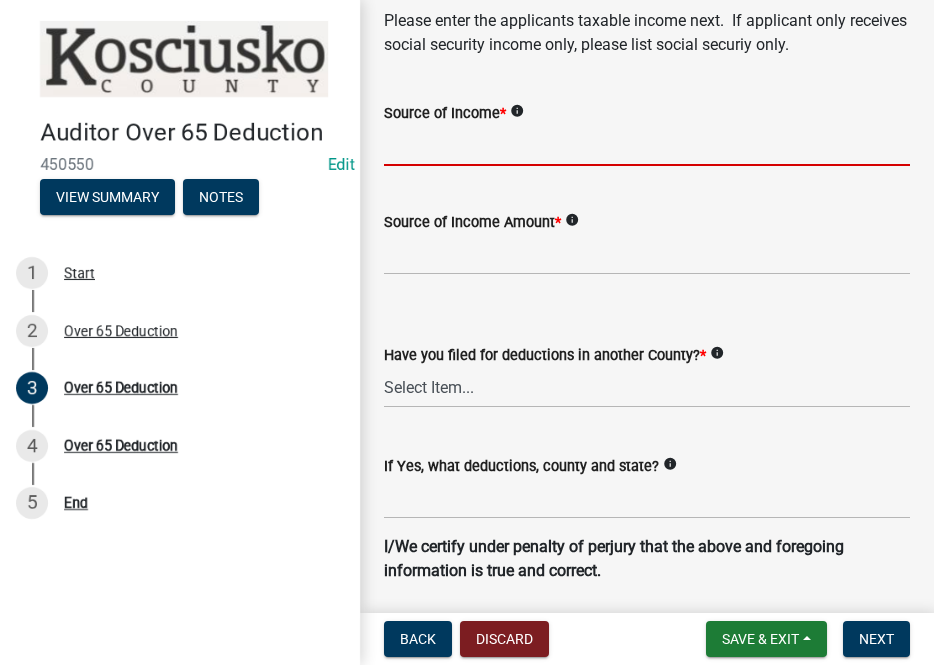 click on "Source of Income  *" at bounding box center (647, 145) 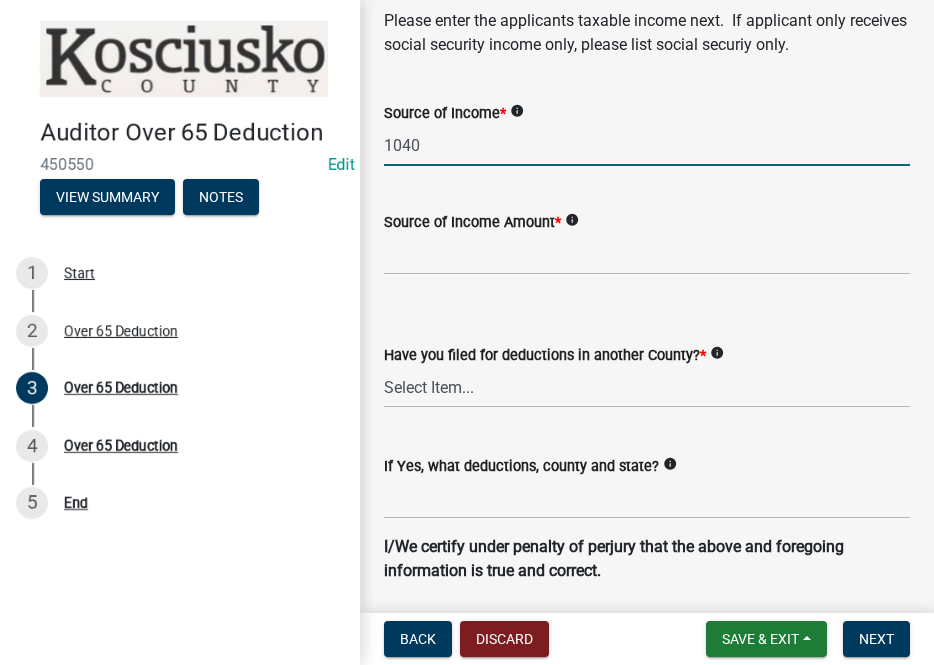 type on "1040" 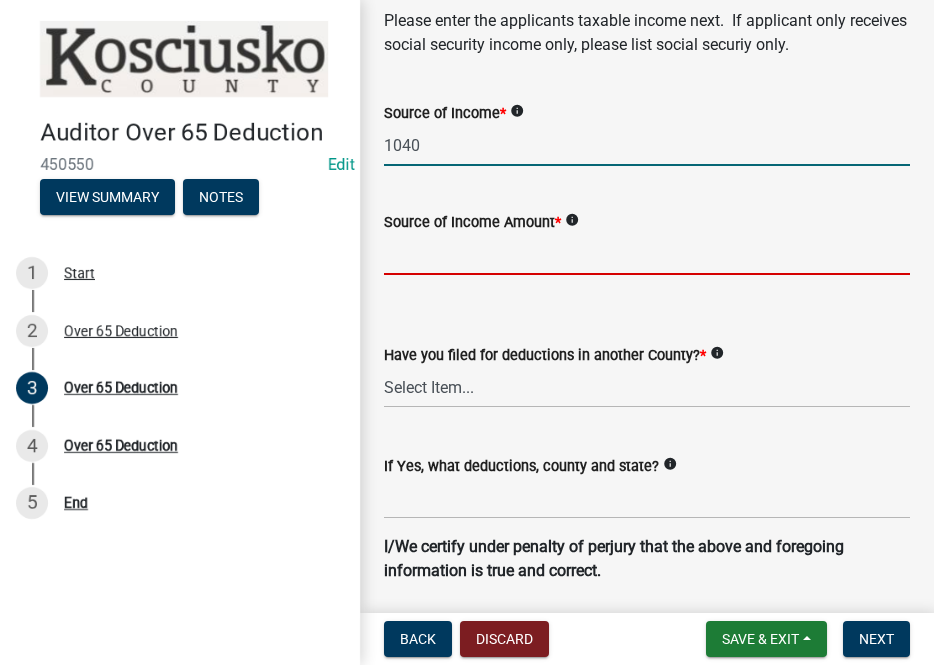 click on "Source of Income Amount  *" at bounding box center (647, 254) 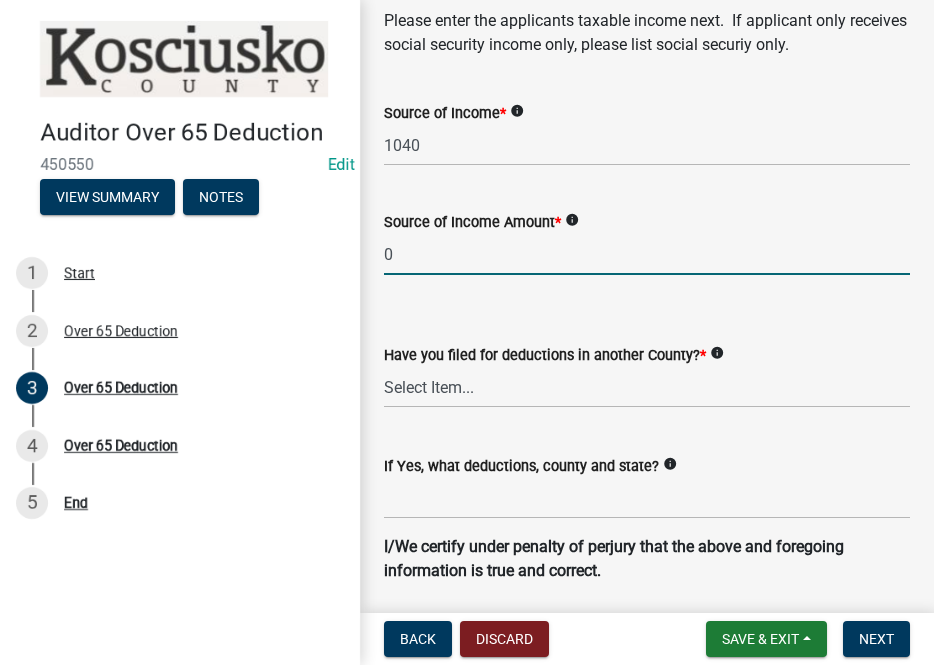type on "0" 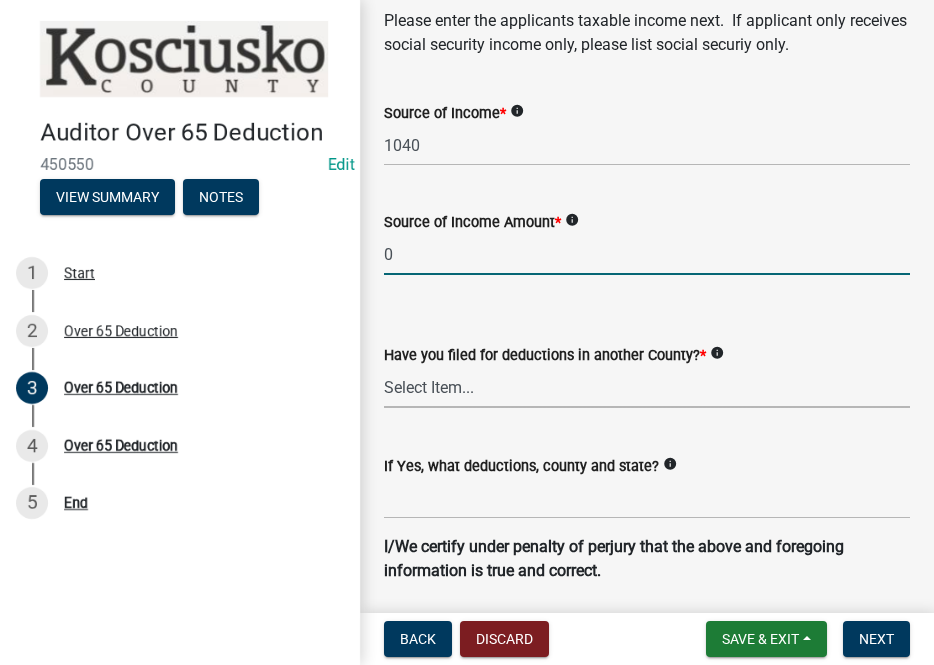 click on "Select Item...   Yes   No" at bounding box center (647, 387) 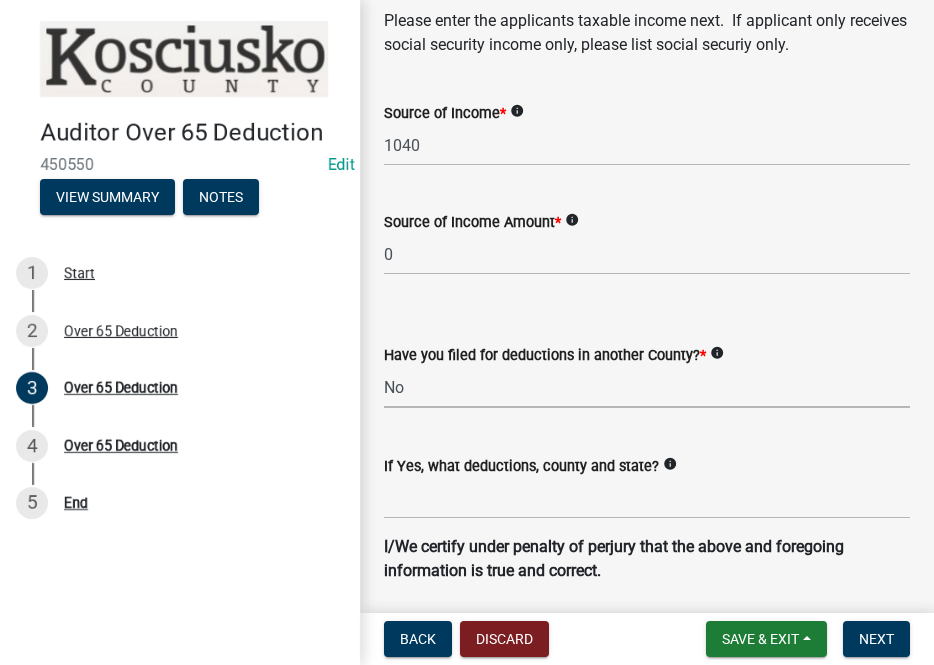 click on "Select Item...   Yes   No" at bounding box center (647, 387) 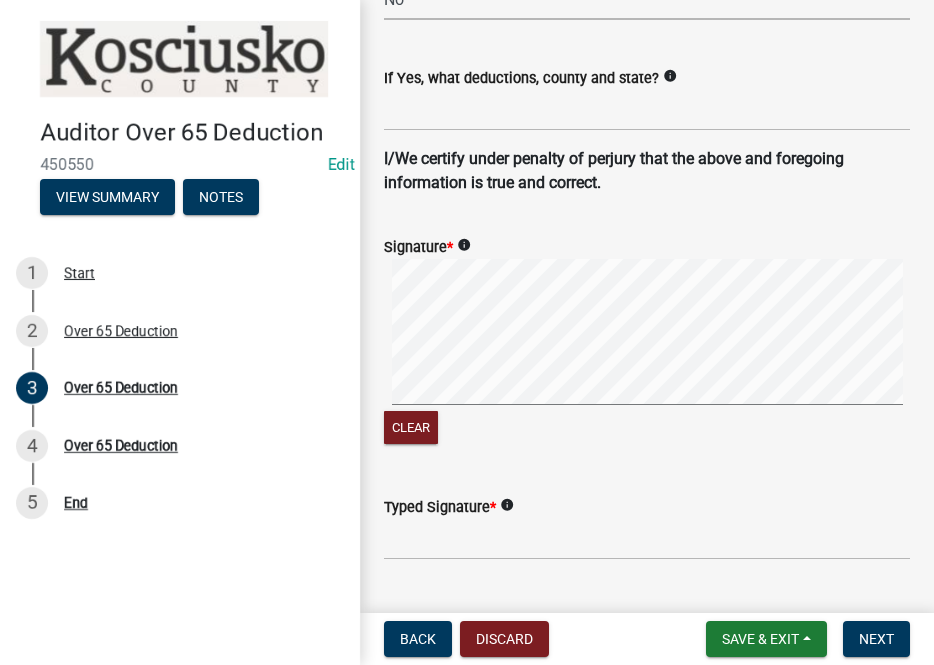 scroll, scrollTop: 1600, scrollLeft: 0, axis: vertical 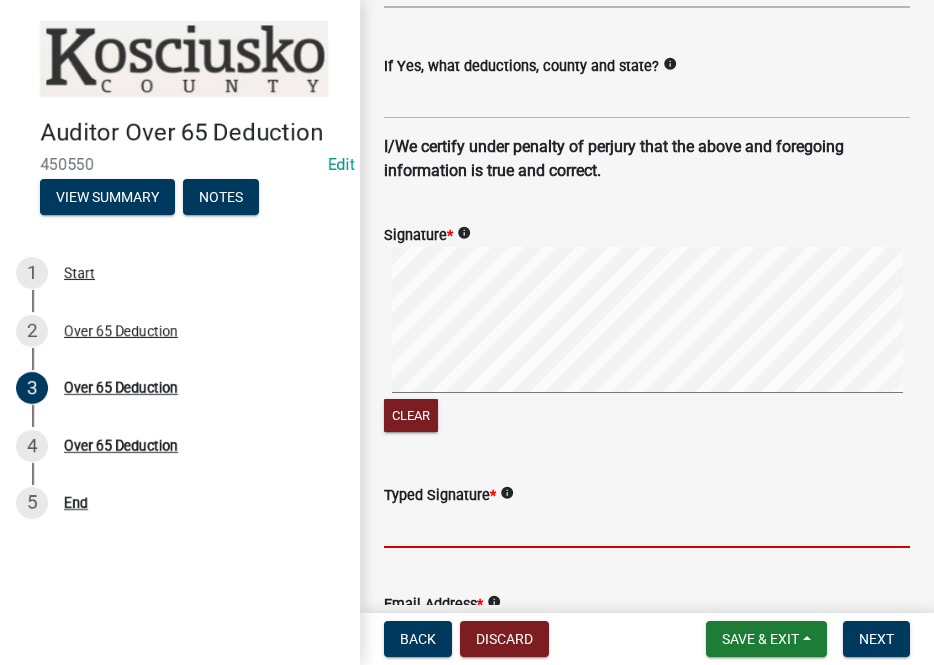 click on "Typed Signature  *" at bounding box center [647, 527] 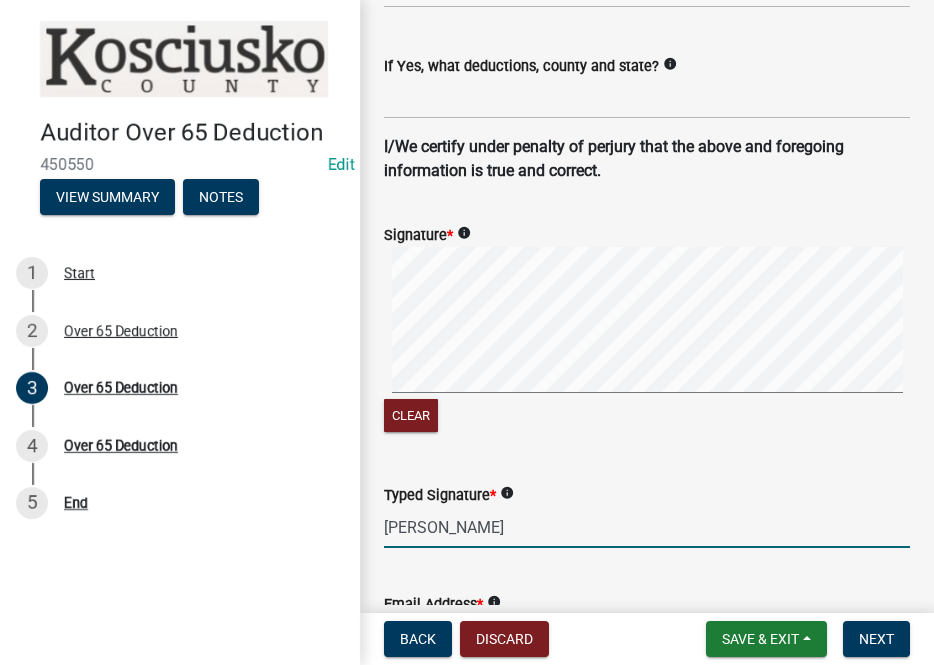 scroll, scrollTop: 2097, scrollLeft: 0, axis: vertical 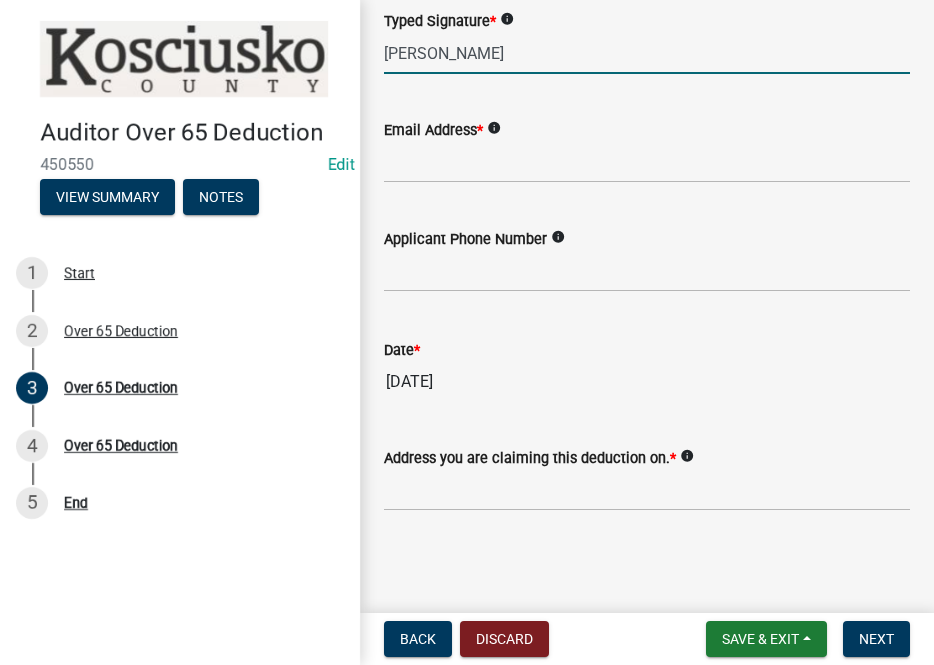 type on "[PERSON_NAME]" 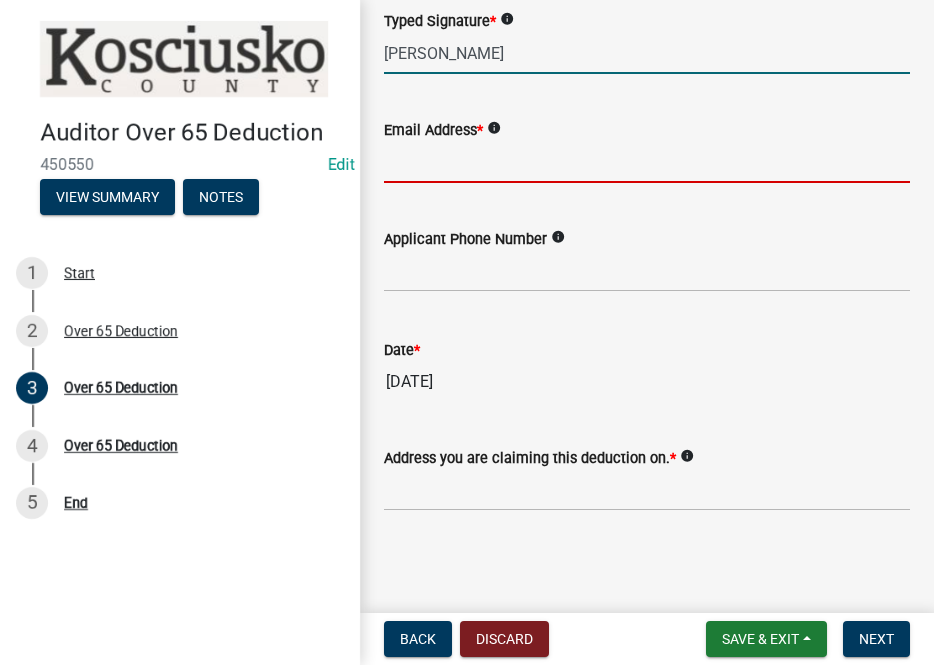 click on "Email Address  *" at bounding box center (647, 162) 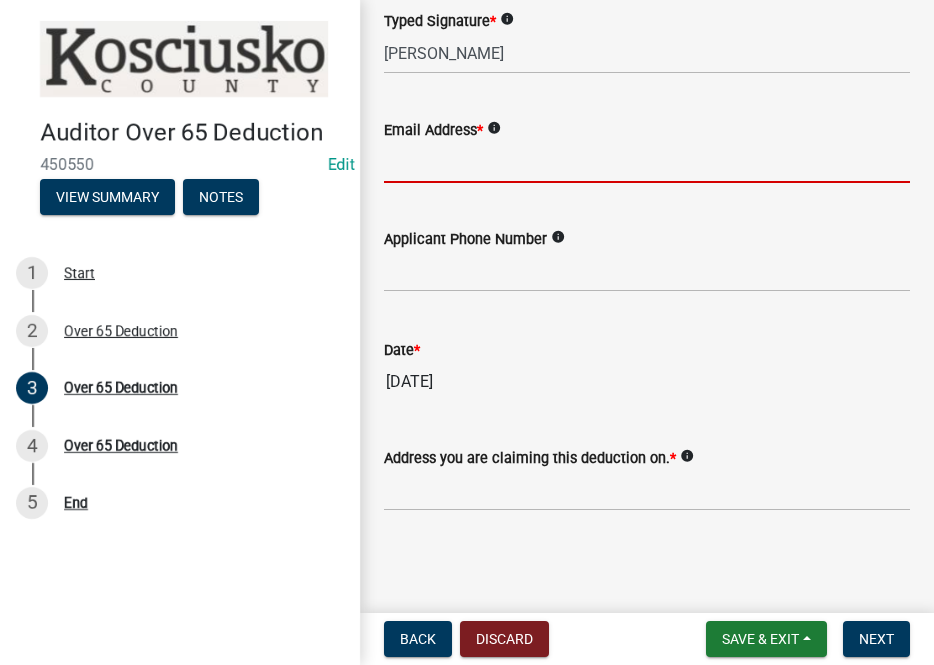 type on "[EMAIL_ADDRESS][DOMAIN_NAME]" 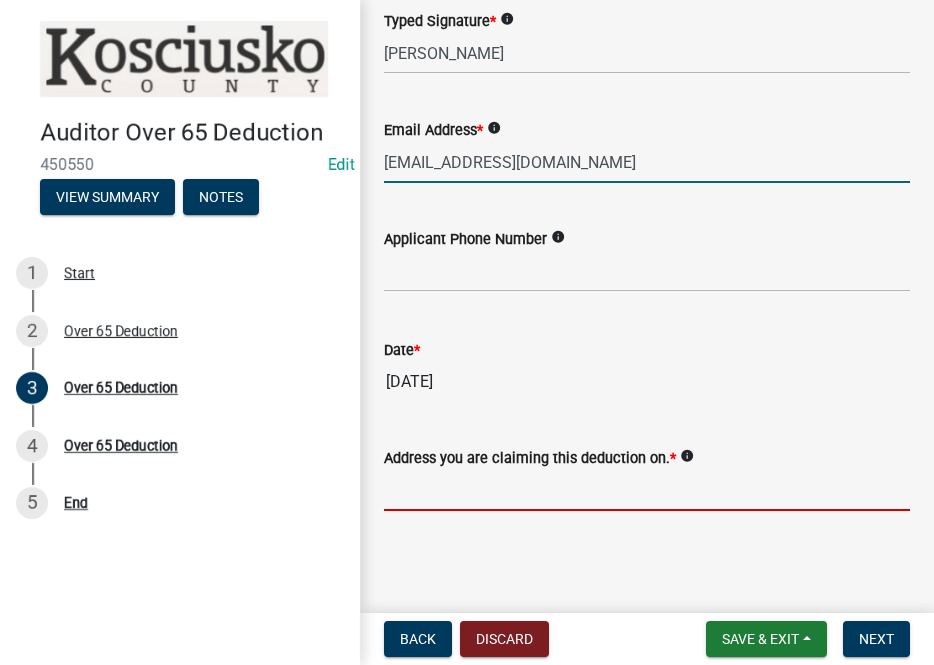 click on "Address you are claiming this deduction on.  *" at bounding box center [647, 490] 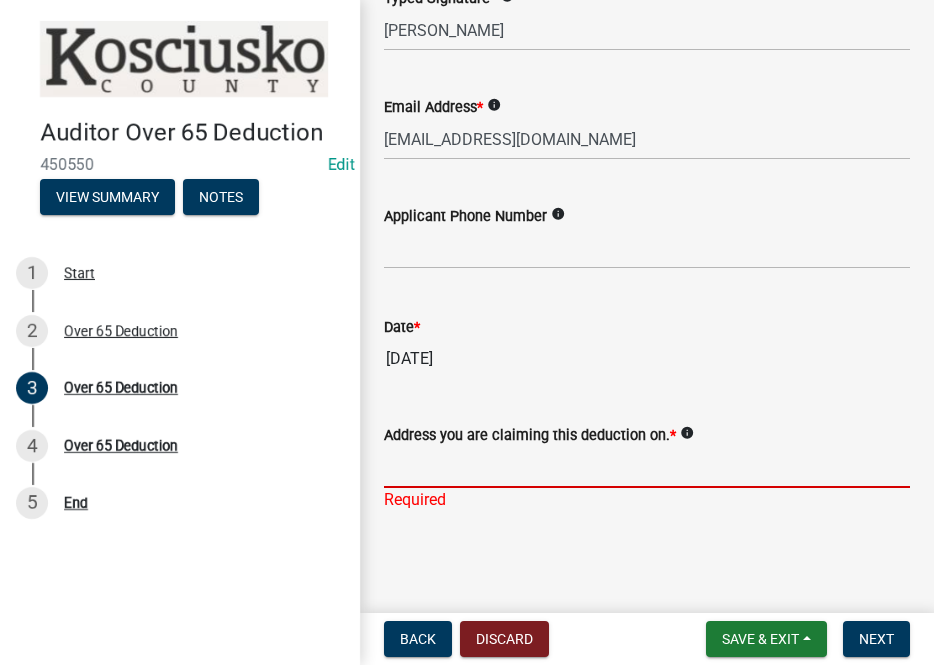 drag, startPoint x: 421, startPoint y: 497, endPoint x: 596, endPoint y: 491, distance: 175.10283 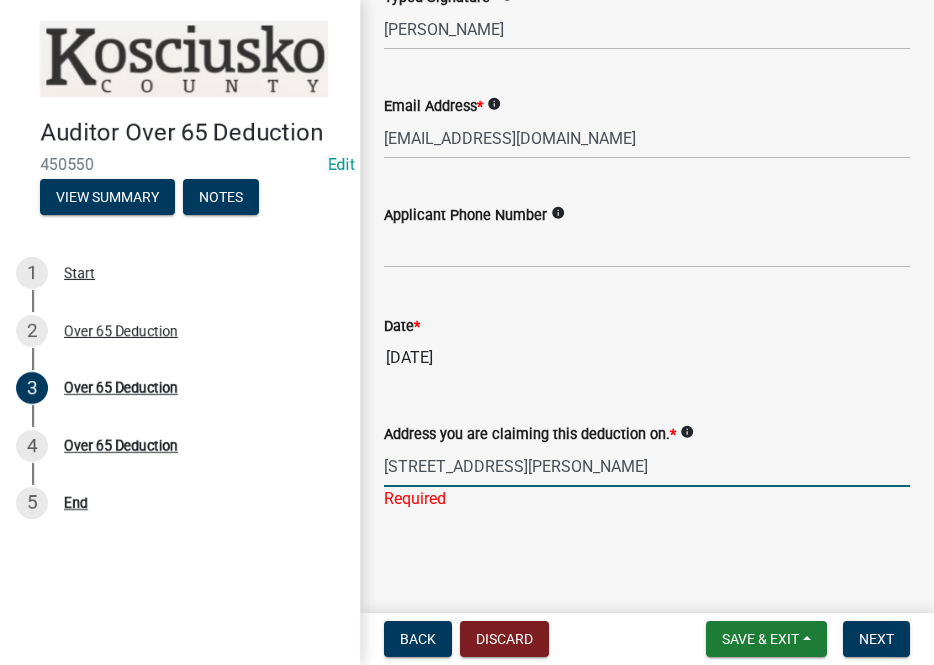 scroll, scrollTop: 2121, scrollLeft: 0, axis: vertical 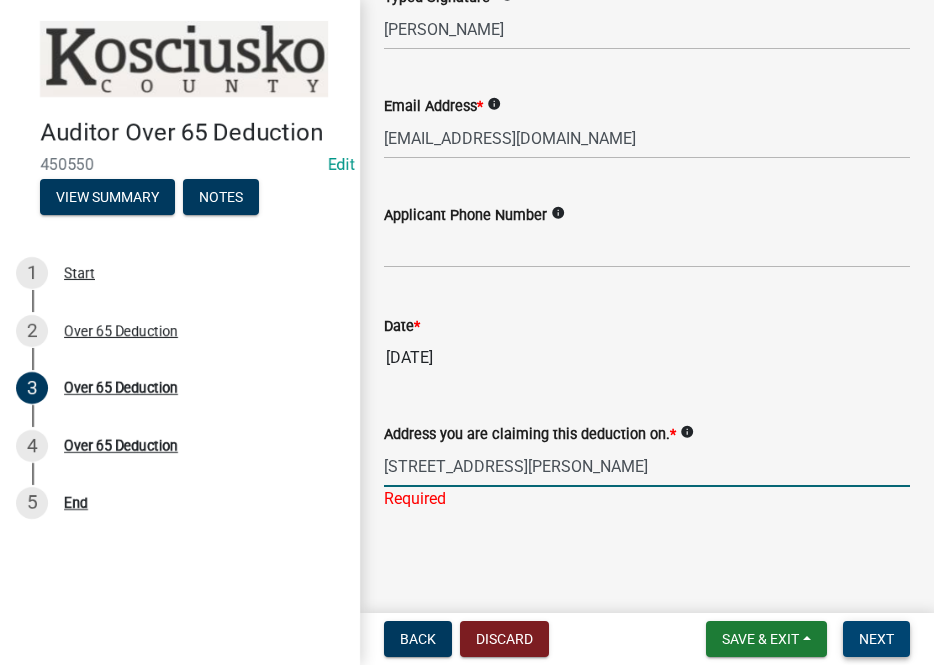 type on "[STREET_ADDRESS][PERSON_NAME]" 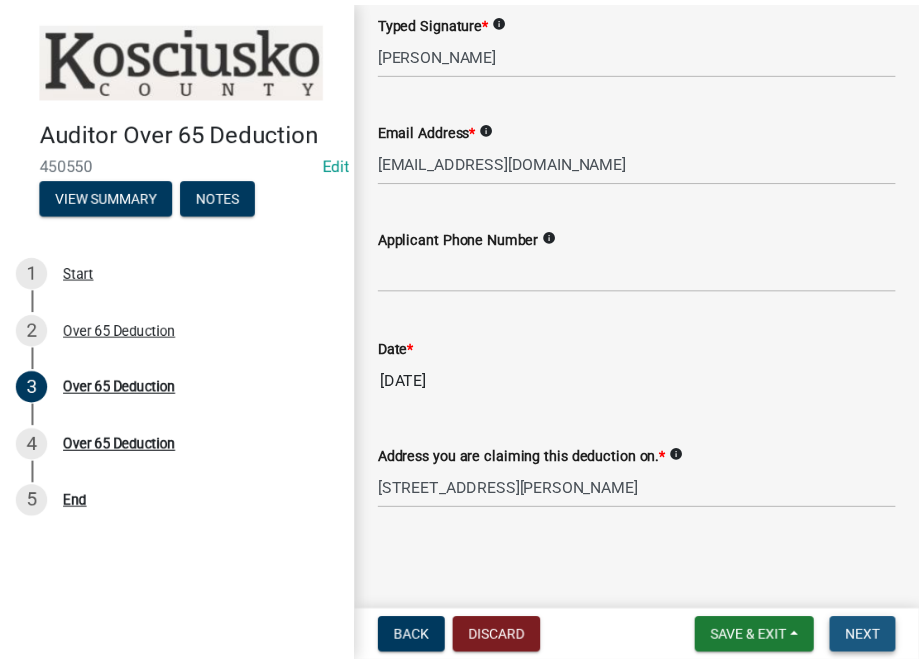 scroll, scrollTop: 0, scrollLeft: 0, axis: both 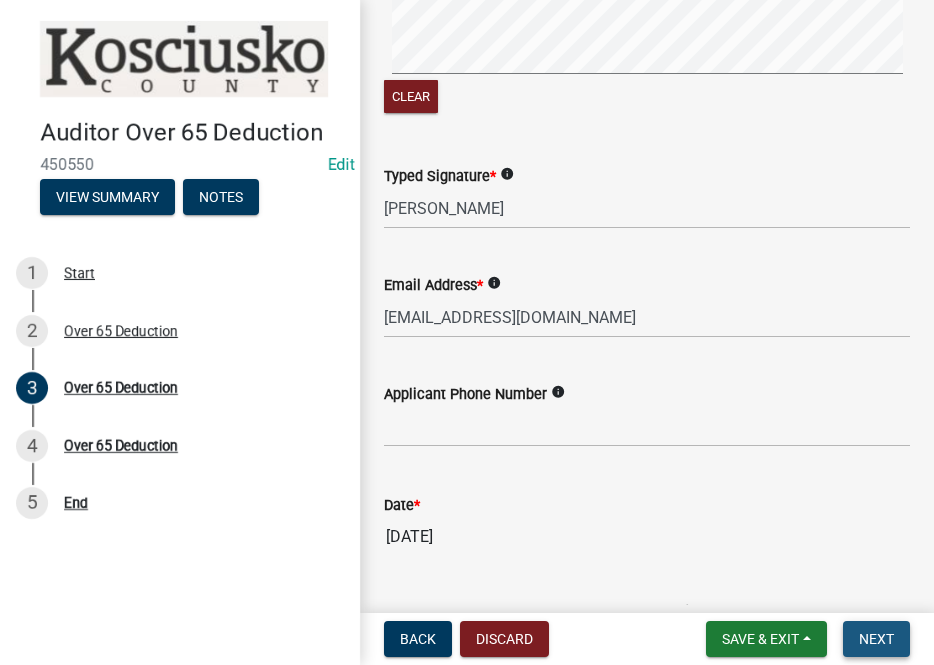 click on "Next" at bounding box center (876, 639) 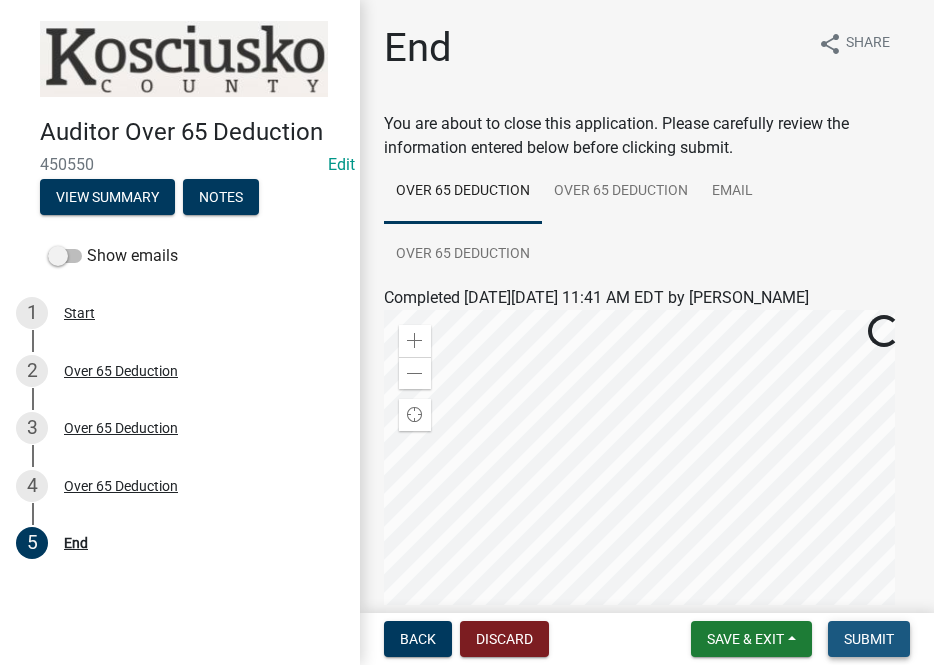 click on "Submit" at bounding box center (869, 639) 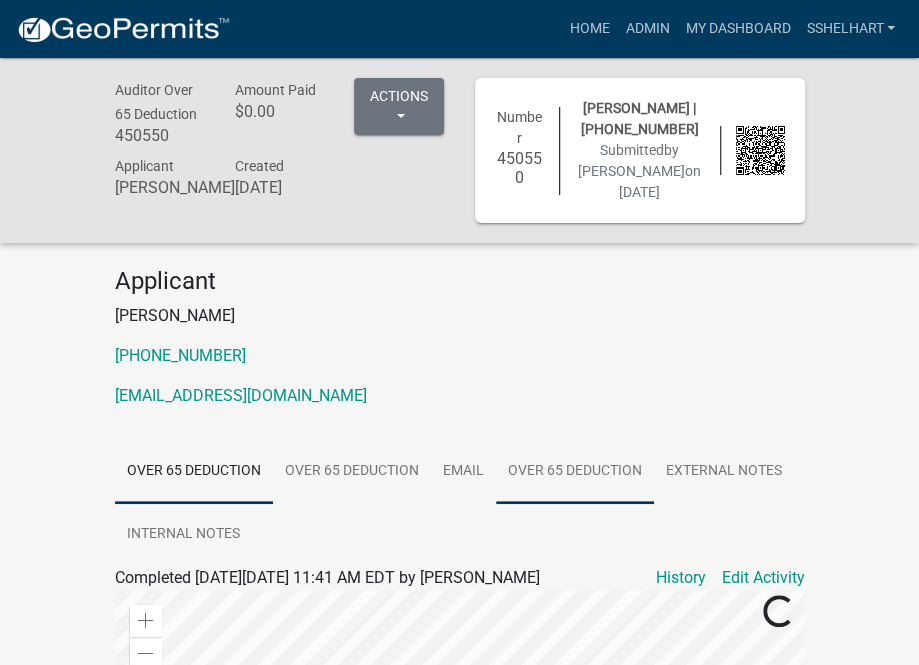 click on "Over 65 Deduction" at bounding box center (575, 472) 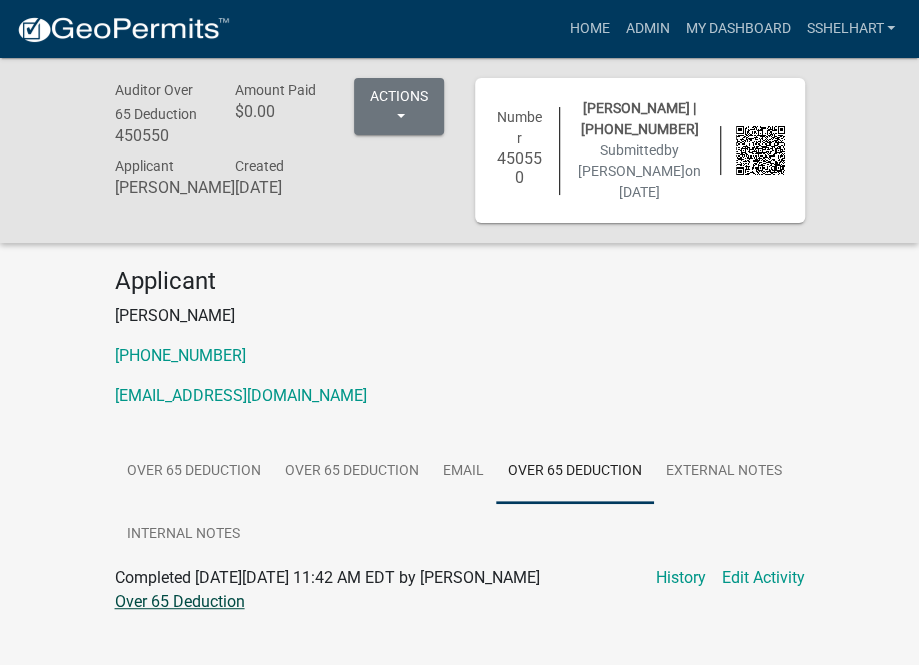 click on "Over 65 Deduction" 